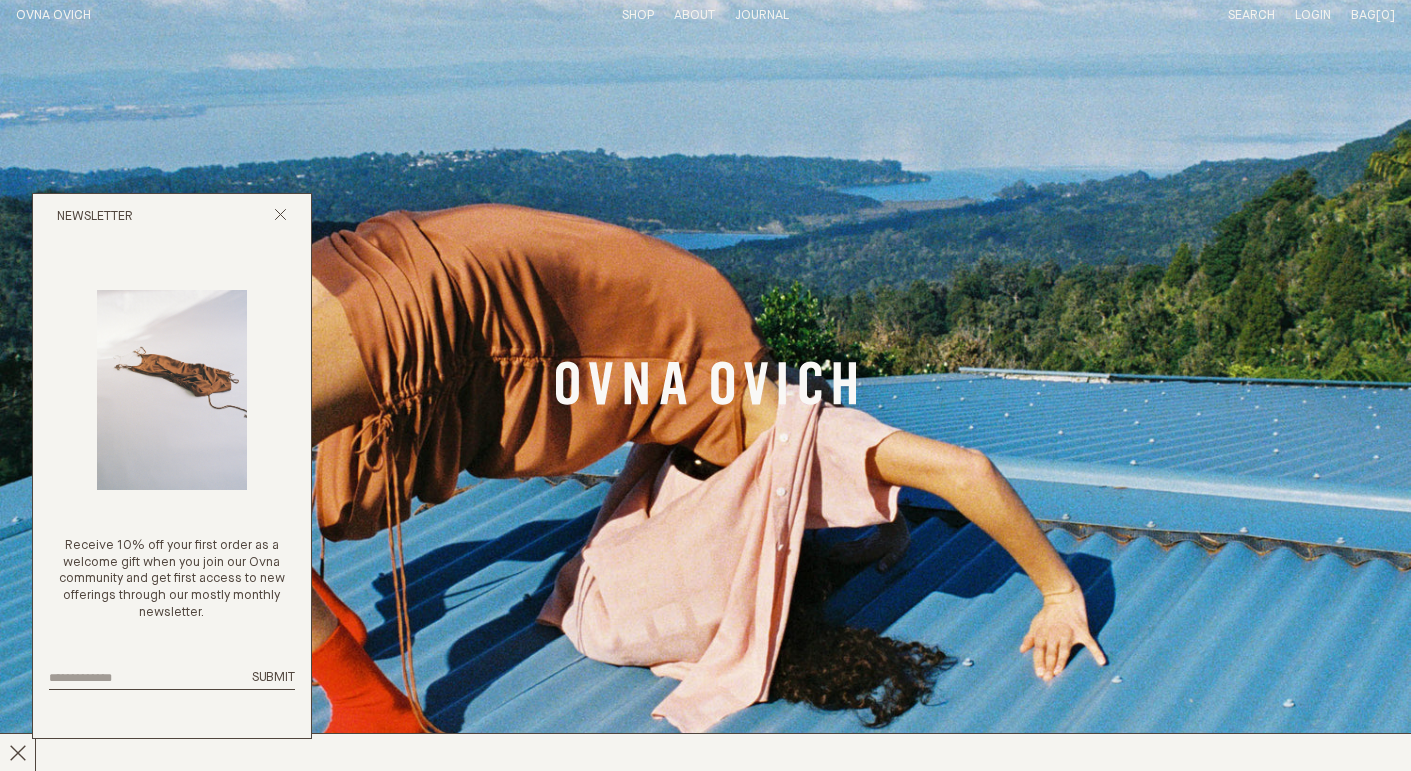 scroll, scrollTop: 0, scrollLeft: 0, axis: both 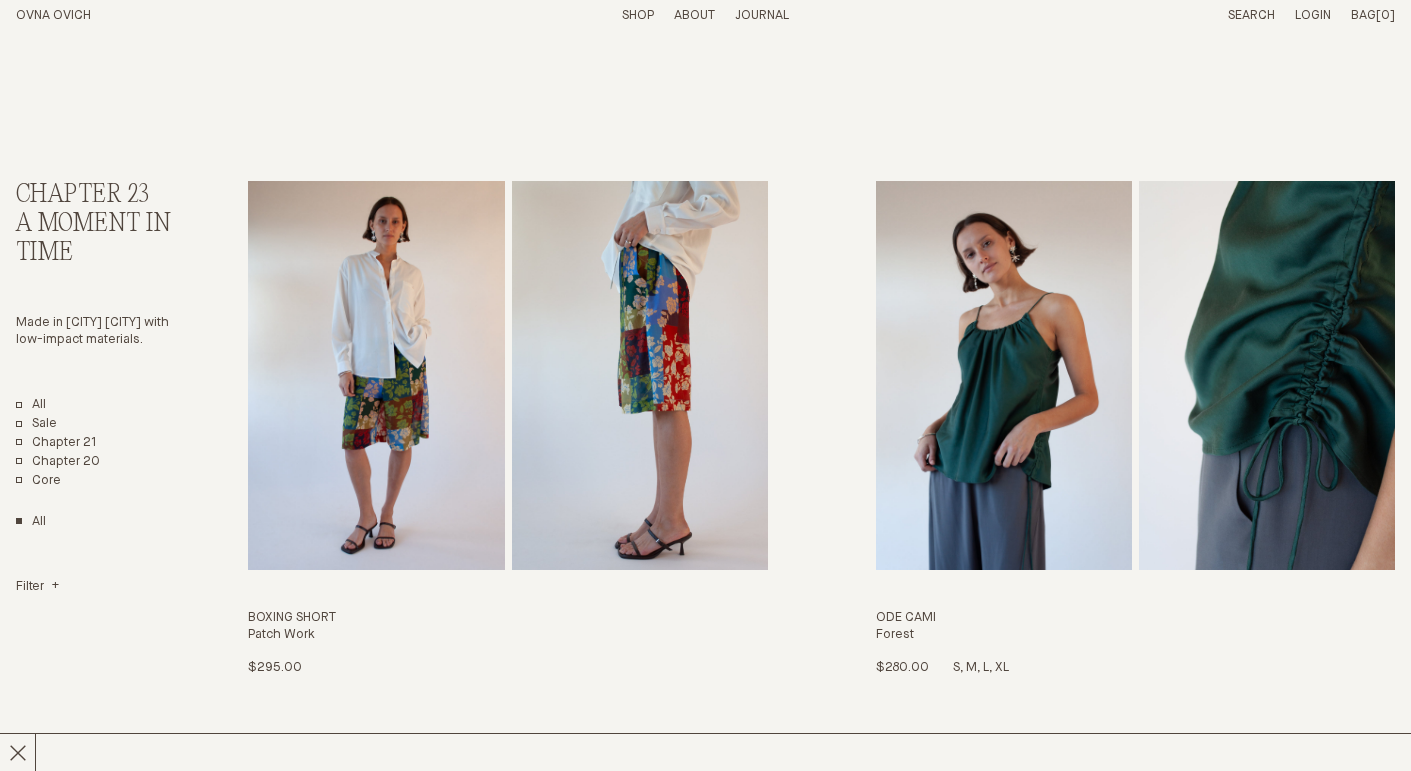 click at bounding box center [1004, 375] 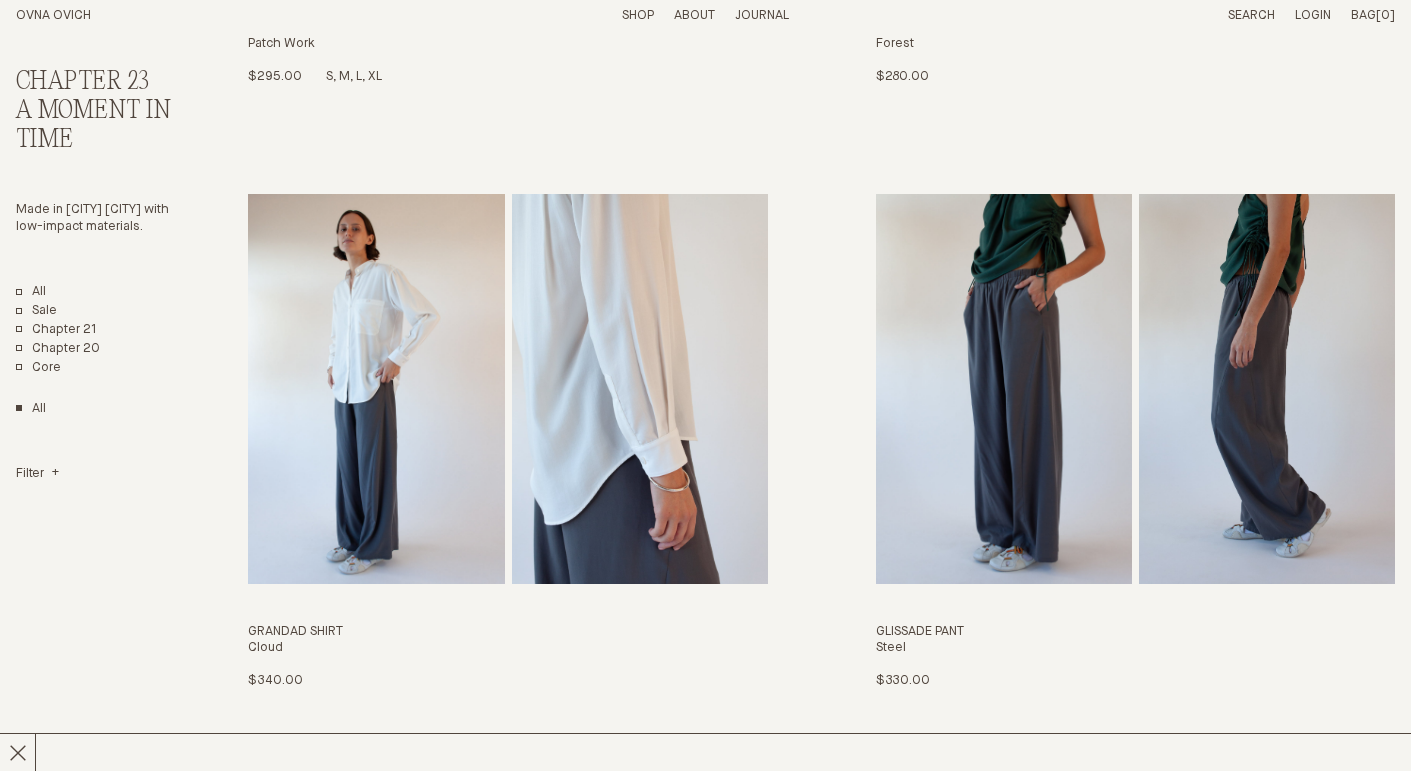scroll, scrollTop: 627, scrollLeft: 0, axis: vertical 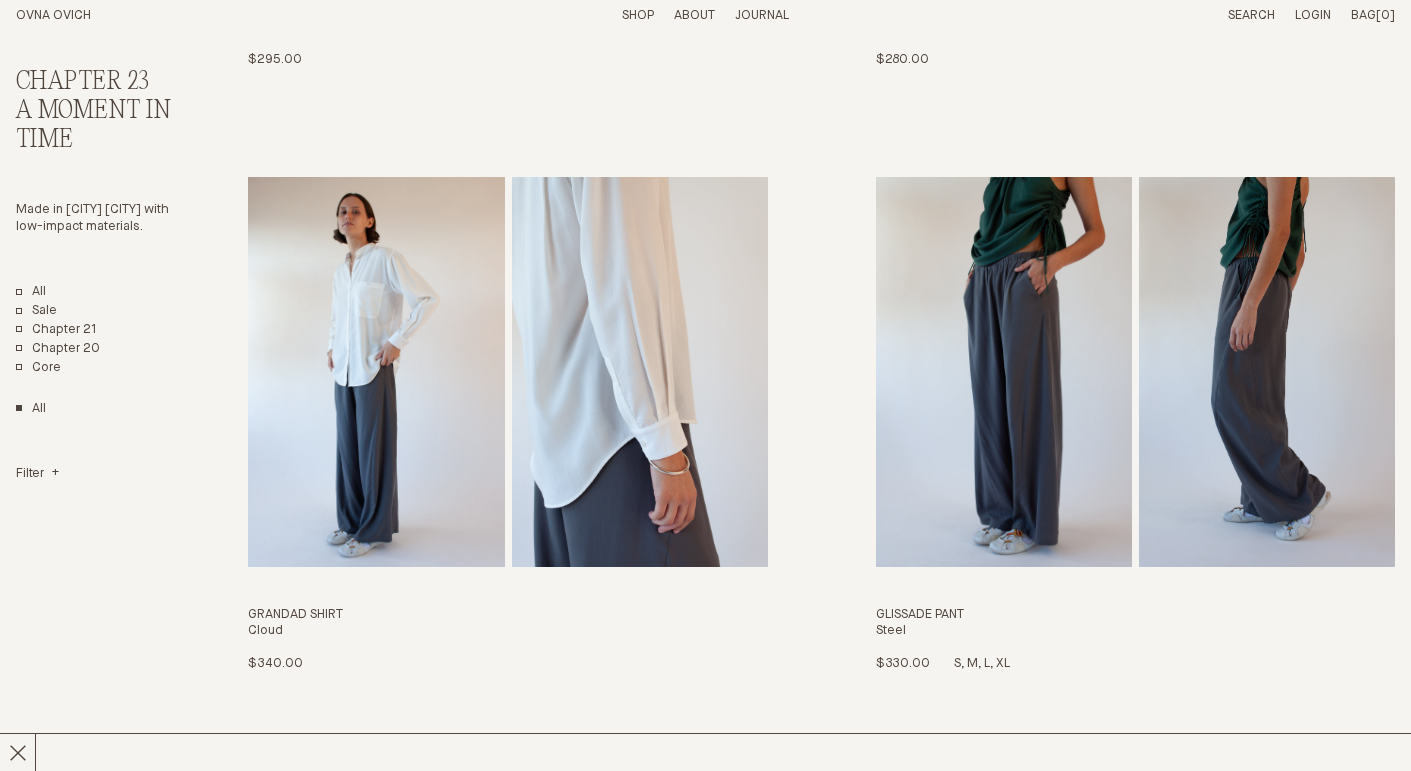 click at bounding box center [1004, 371] 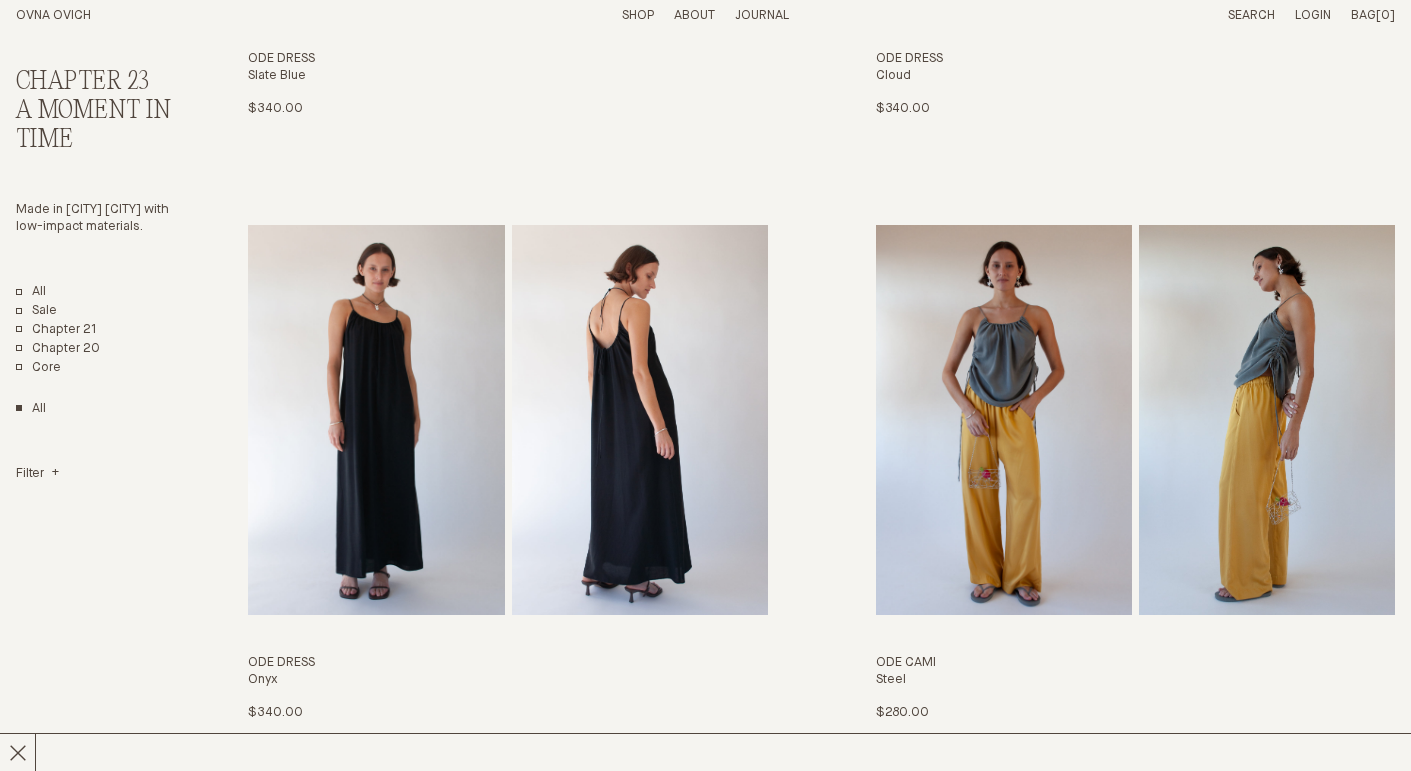 scroll, scrollTop: 2996, scrollLeft: 0, axis: vertical 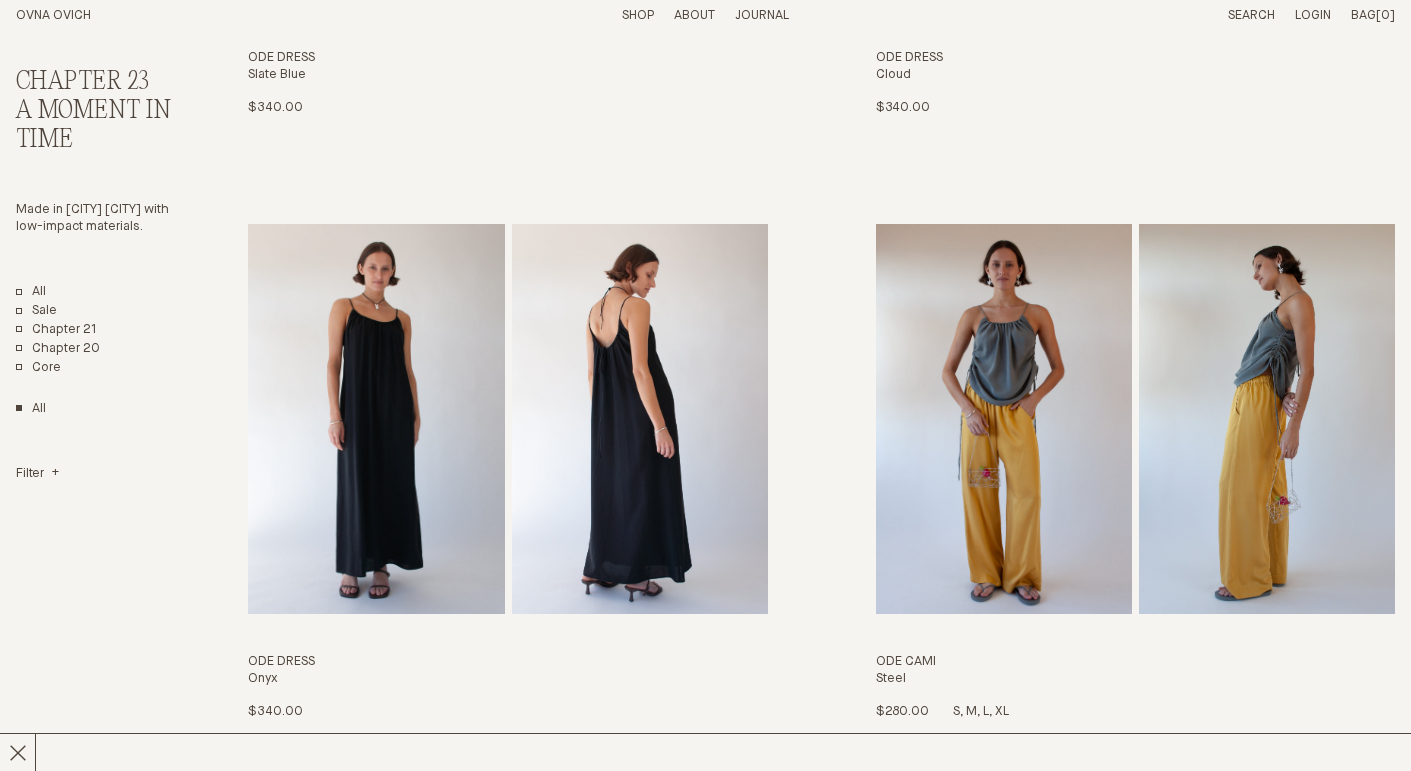 click at bounding box center [1004, 418] 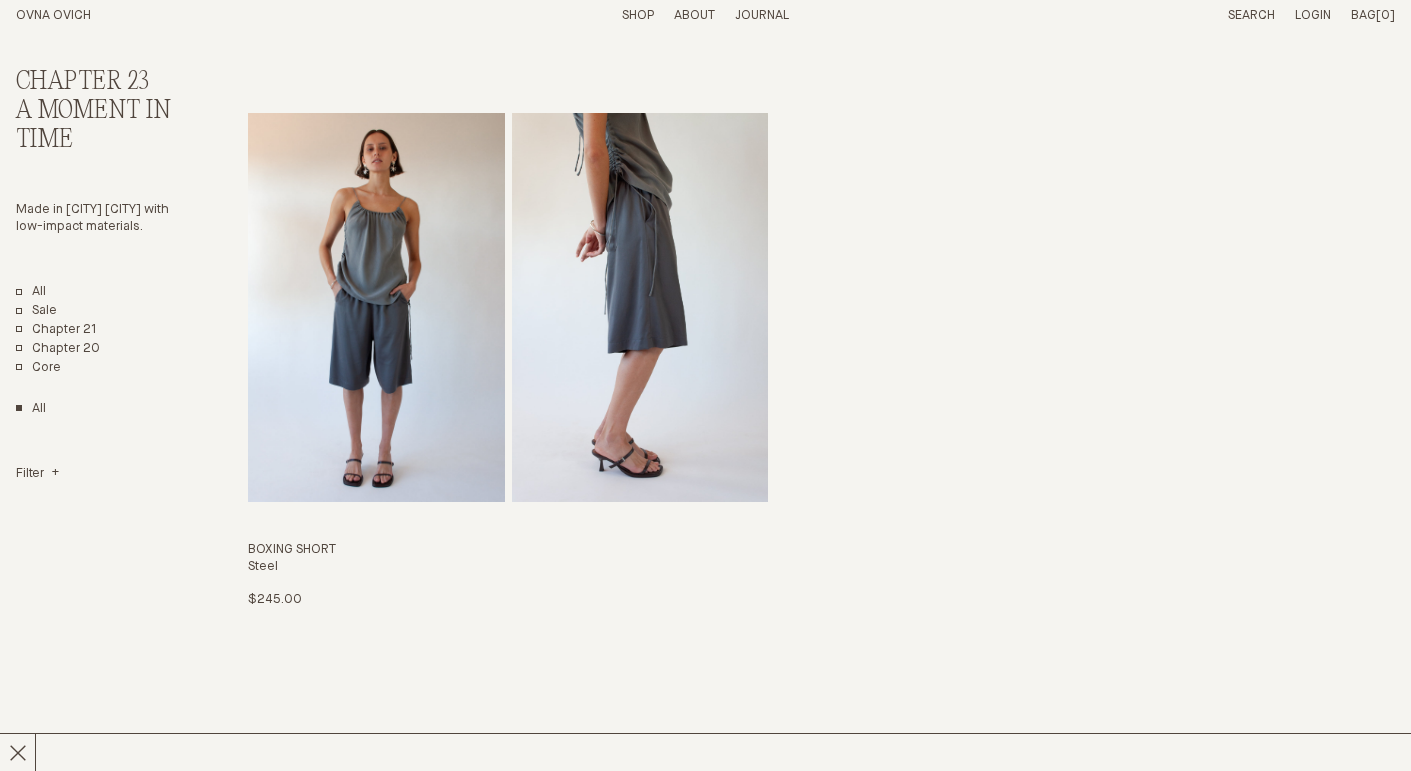 scroll, scrollTop: 6707, scrollLeft: 0, axis: vertical 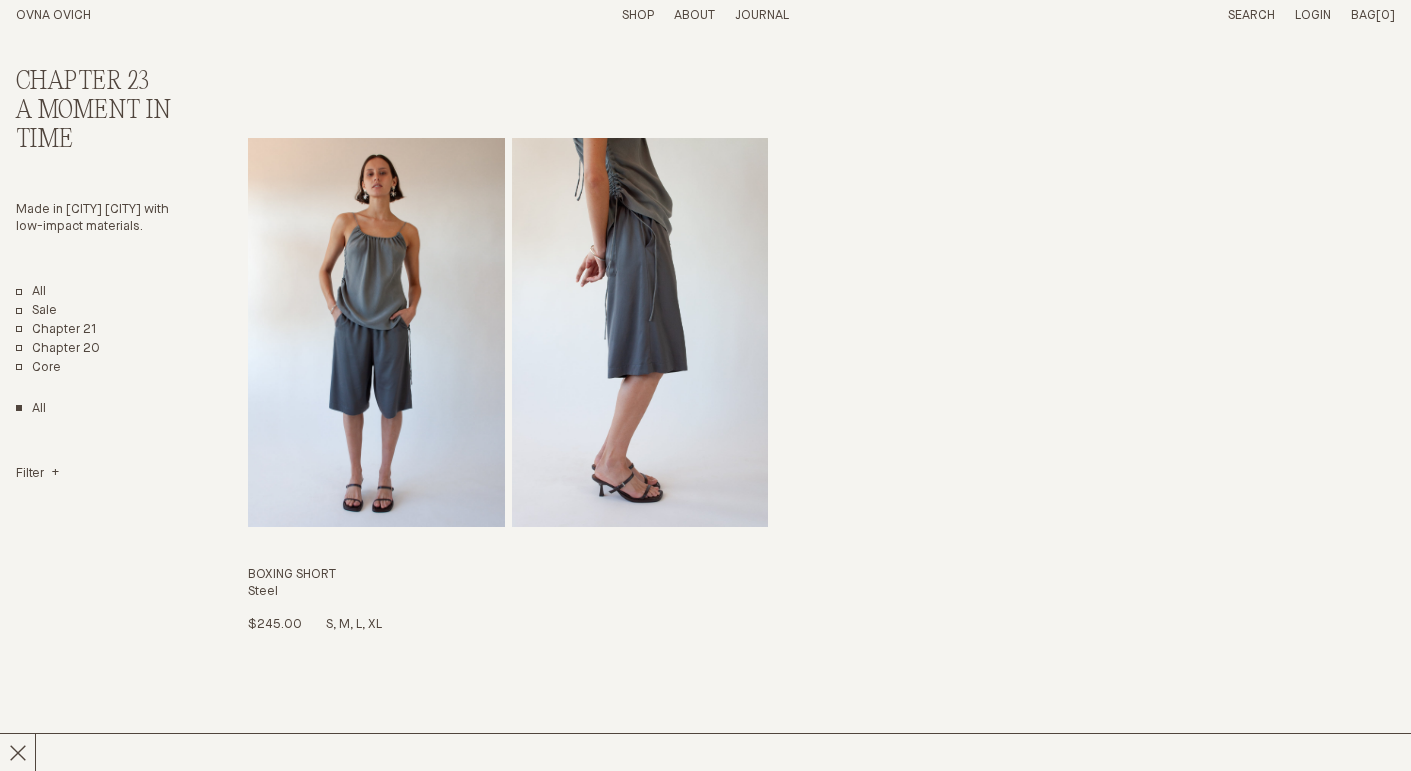 click at bounding box center (376, 332) 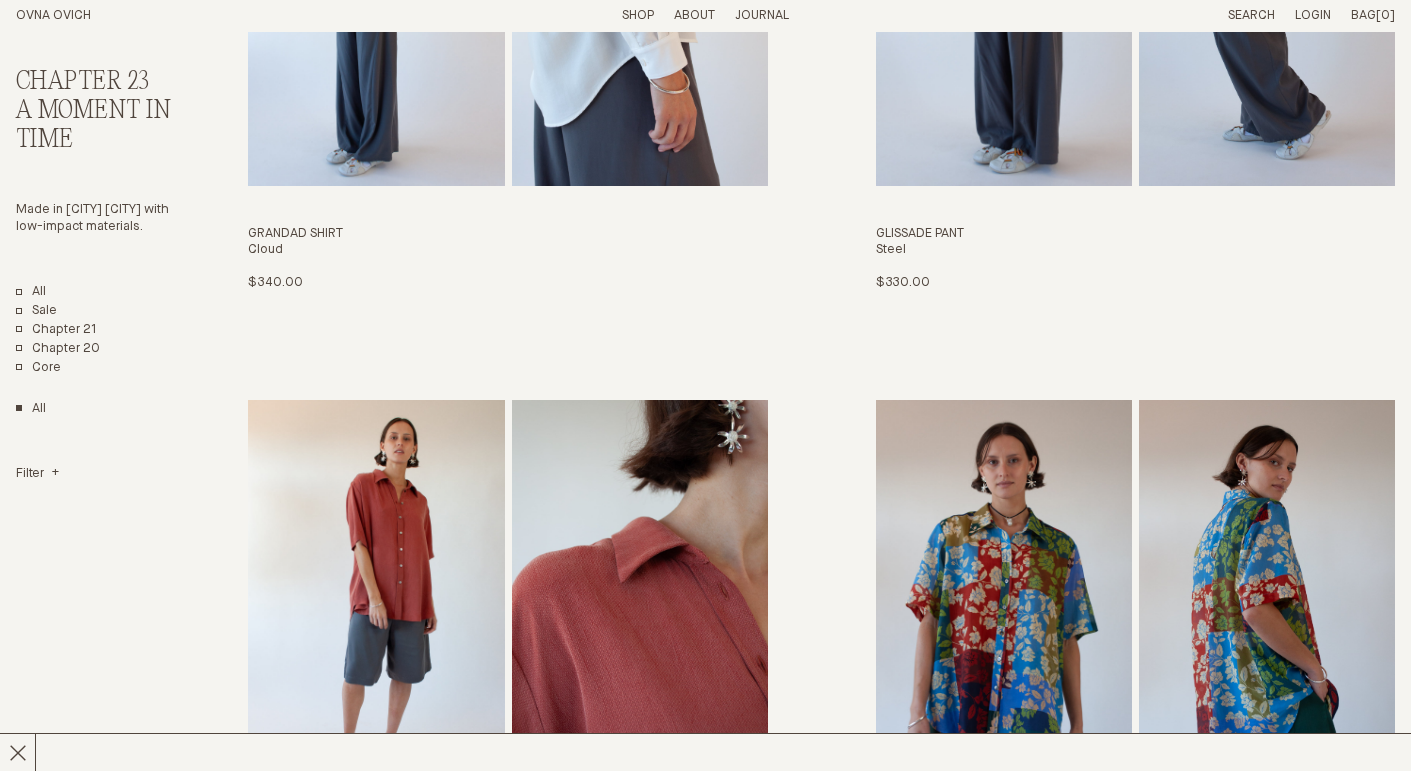 scroll, scrollTop: 1136, scrollLeft: 0, axis: vertical 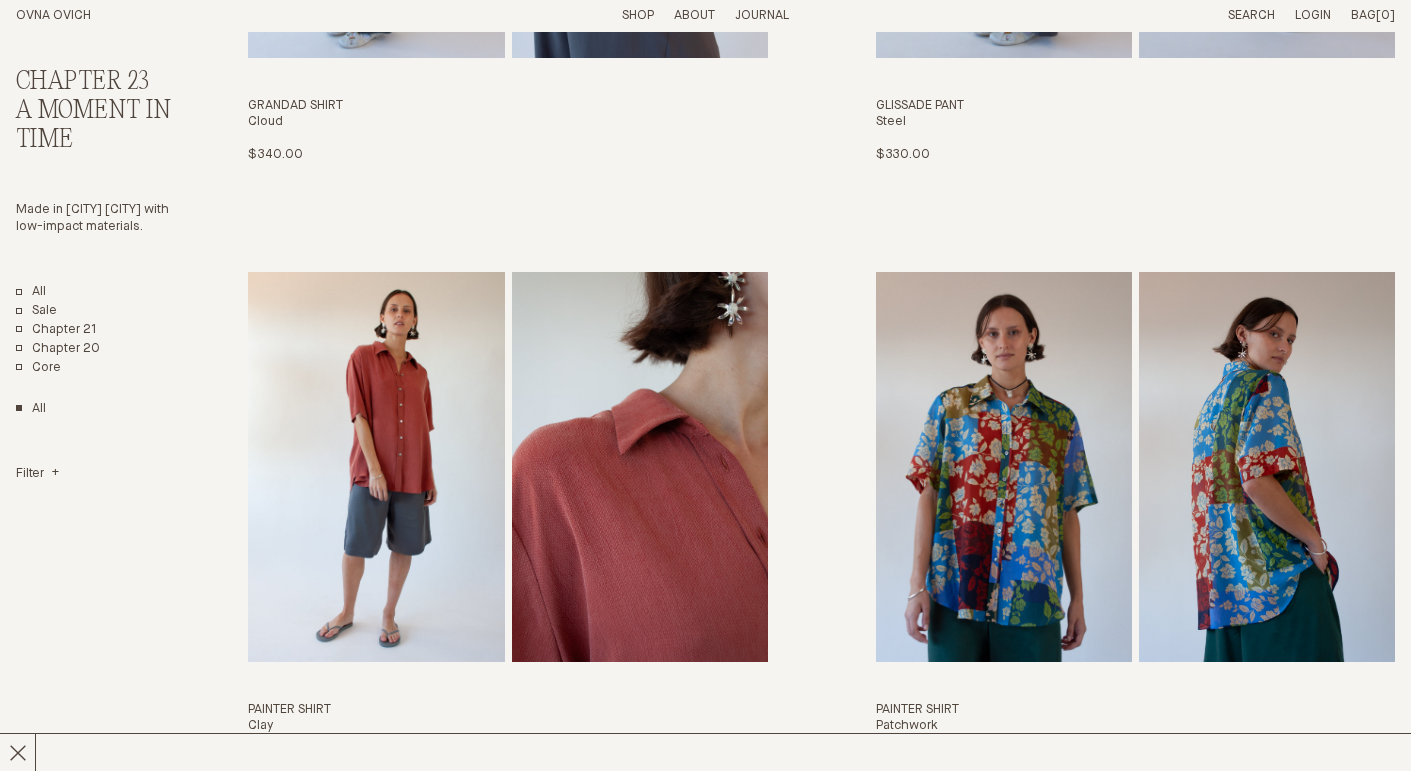 click at bounding box center [1004, 466] 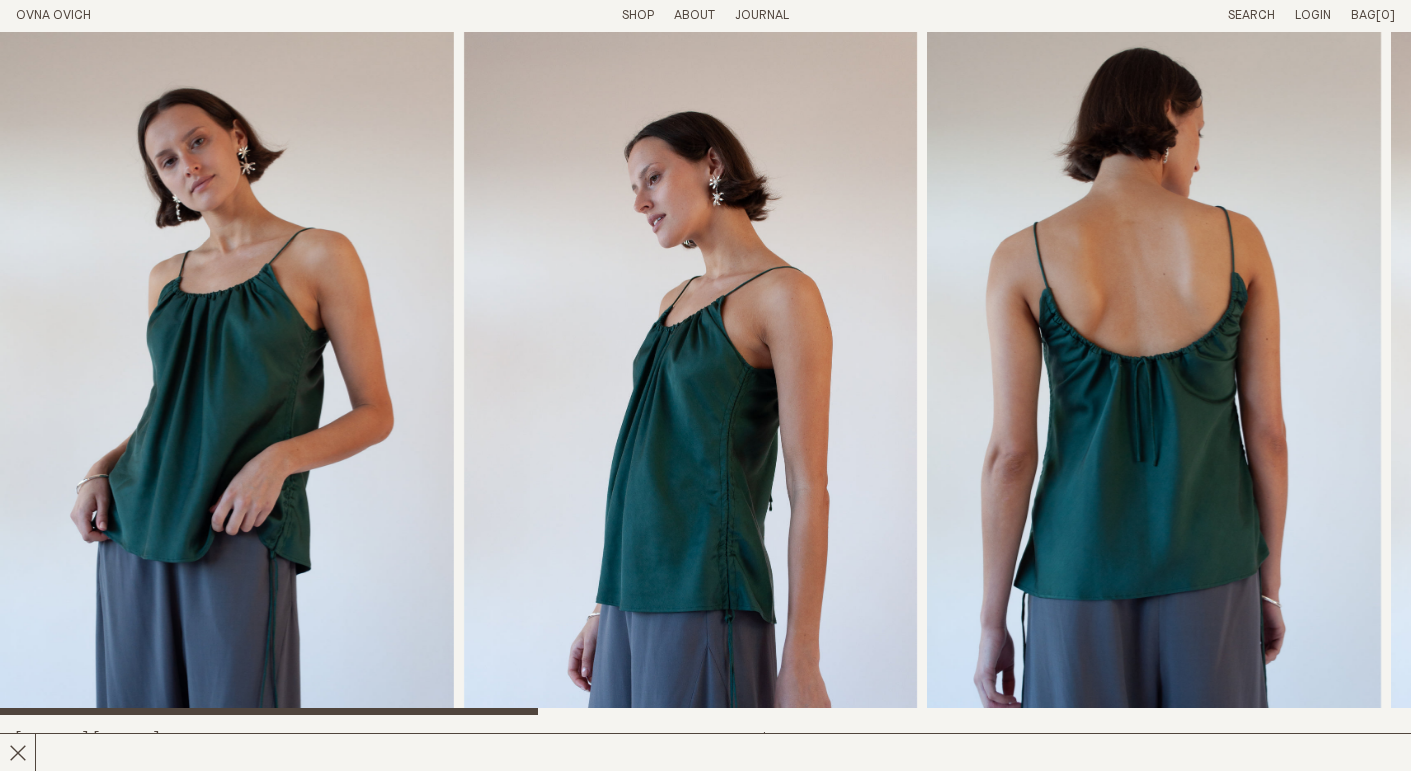 scroll, scrollTop: 0, scrollLeft: 0, axis: both 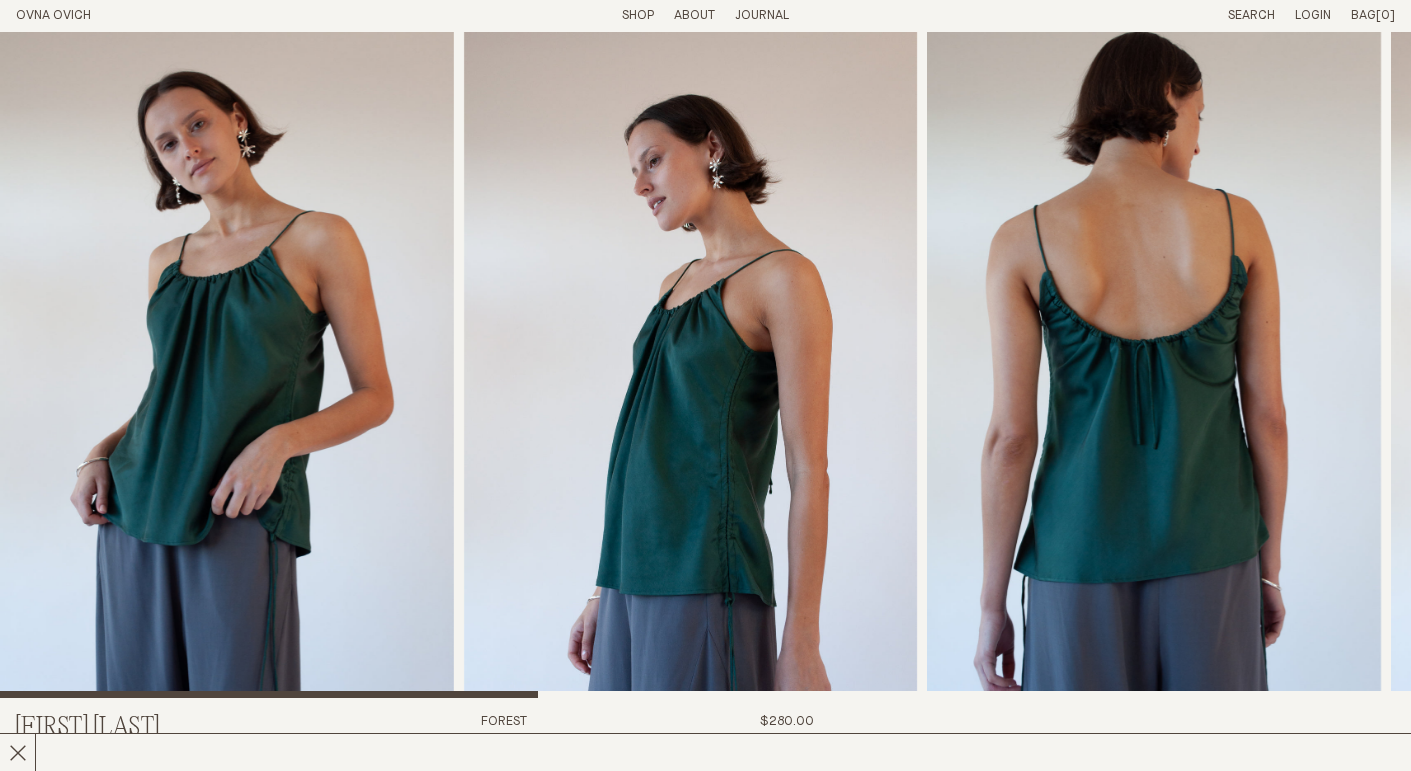 click at bounding box center [1154, 356] 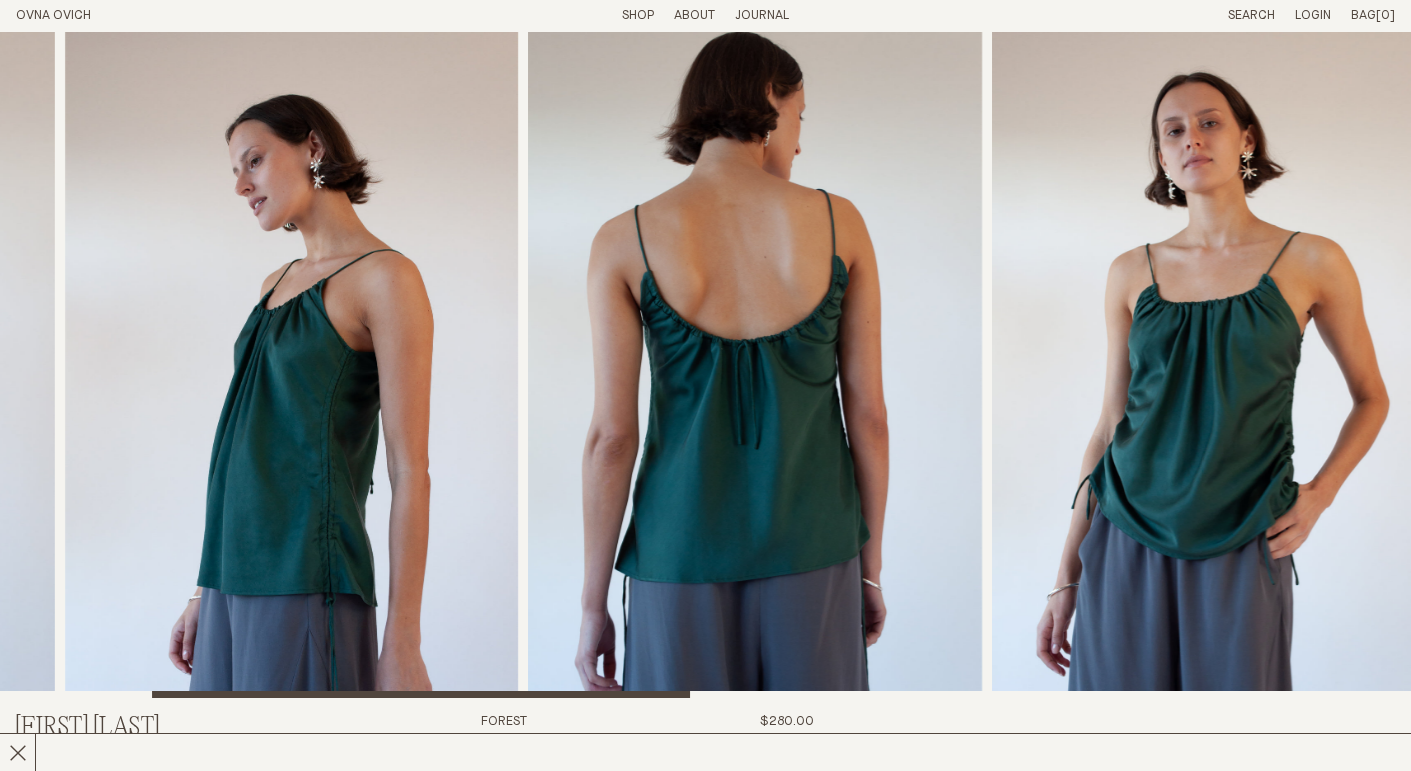 click at bounding box center [755, 356] 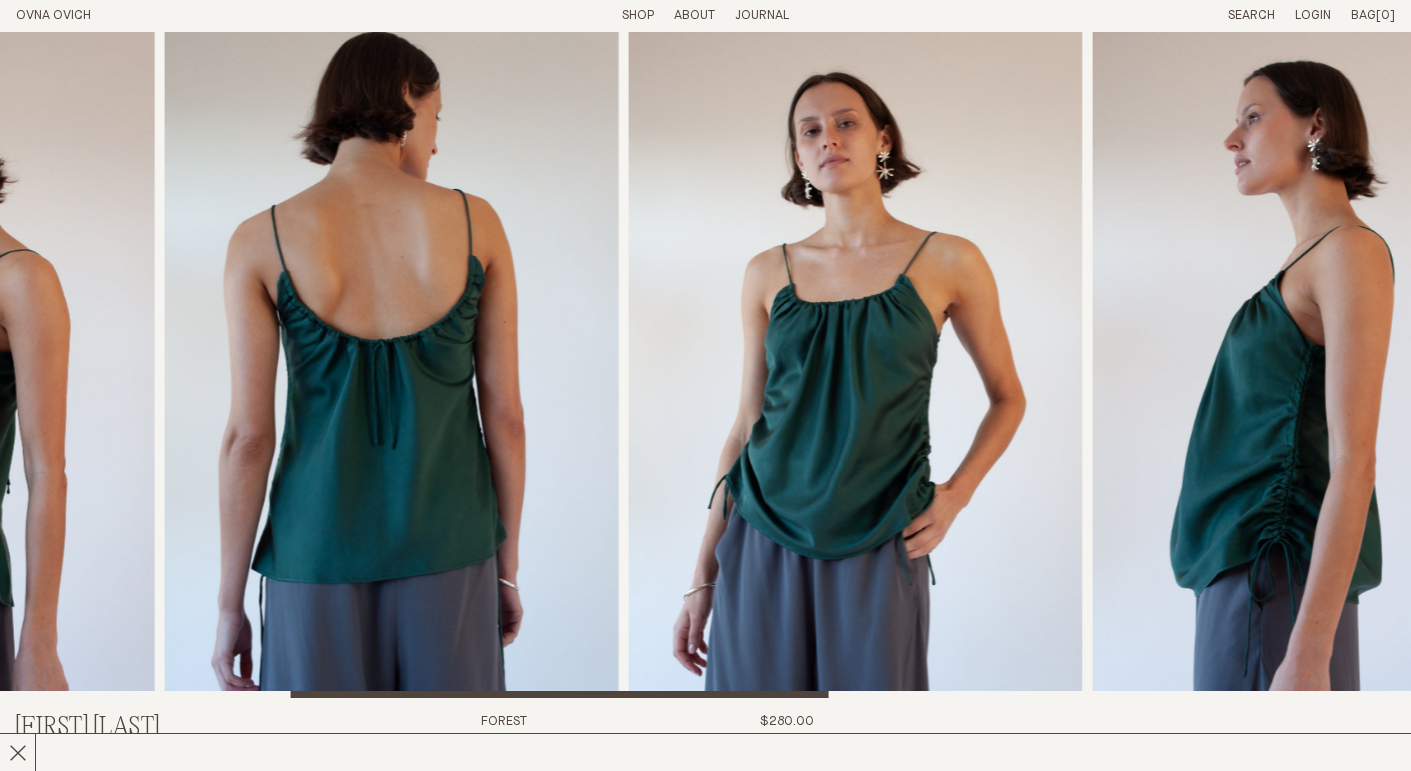 click at bounding box center [856, 356] 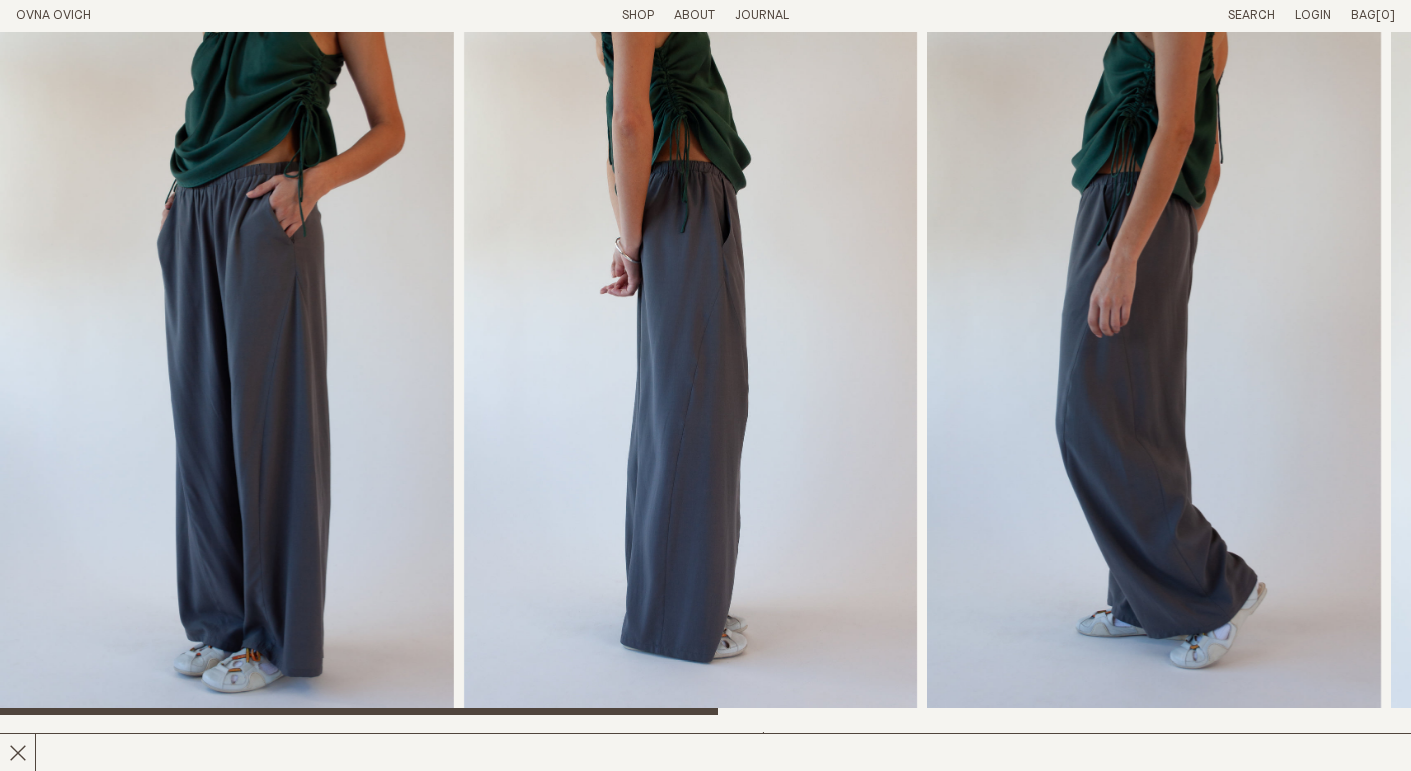 scroll, scrollTop: 0, scrollLeft: 0, axis: both 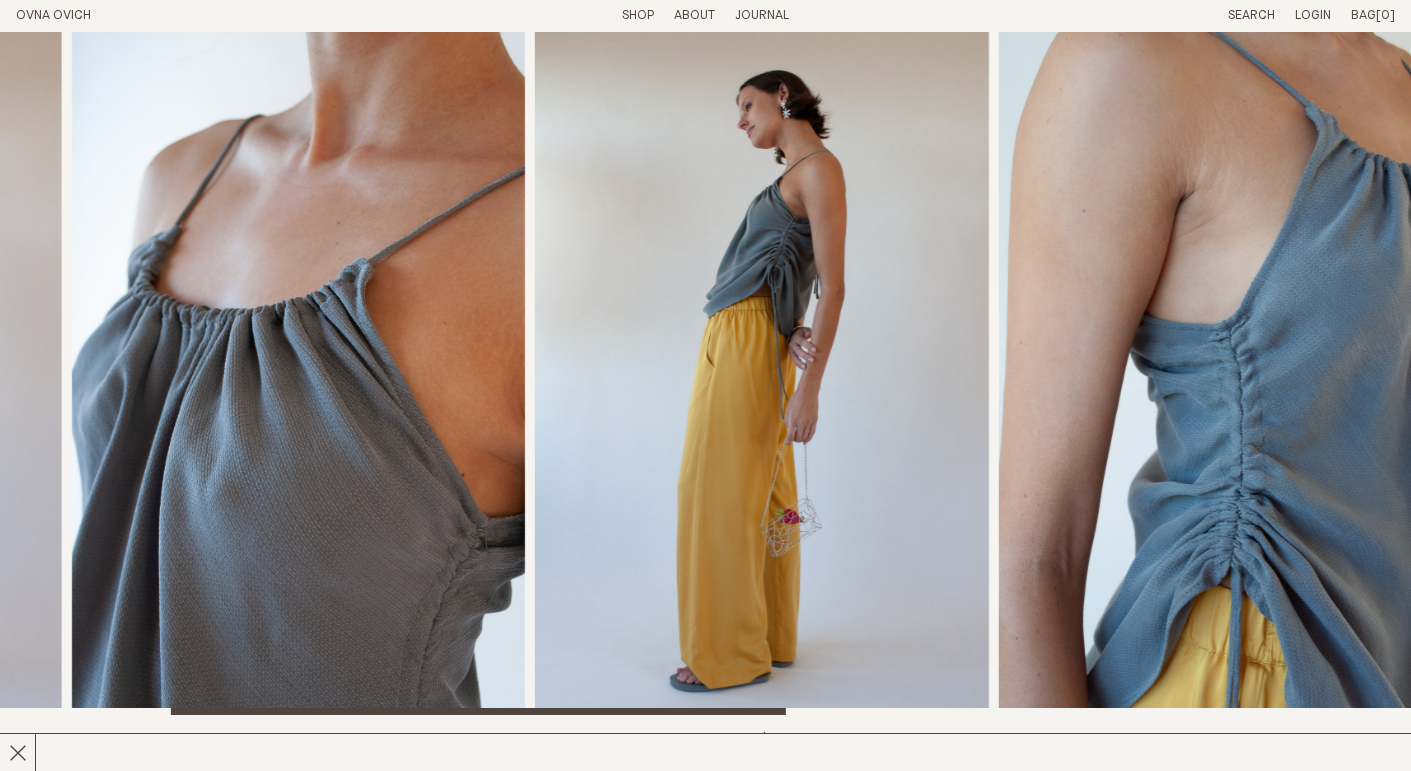 click at bounding box center [762, 373] 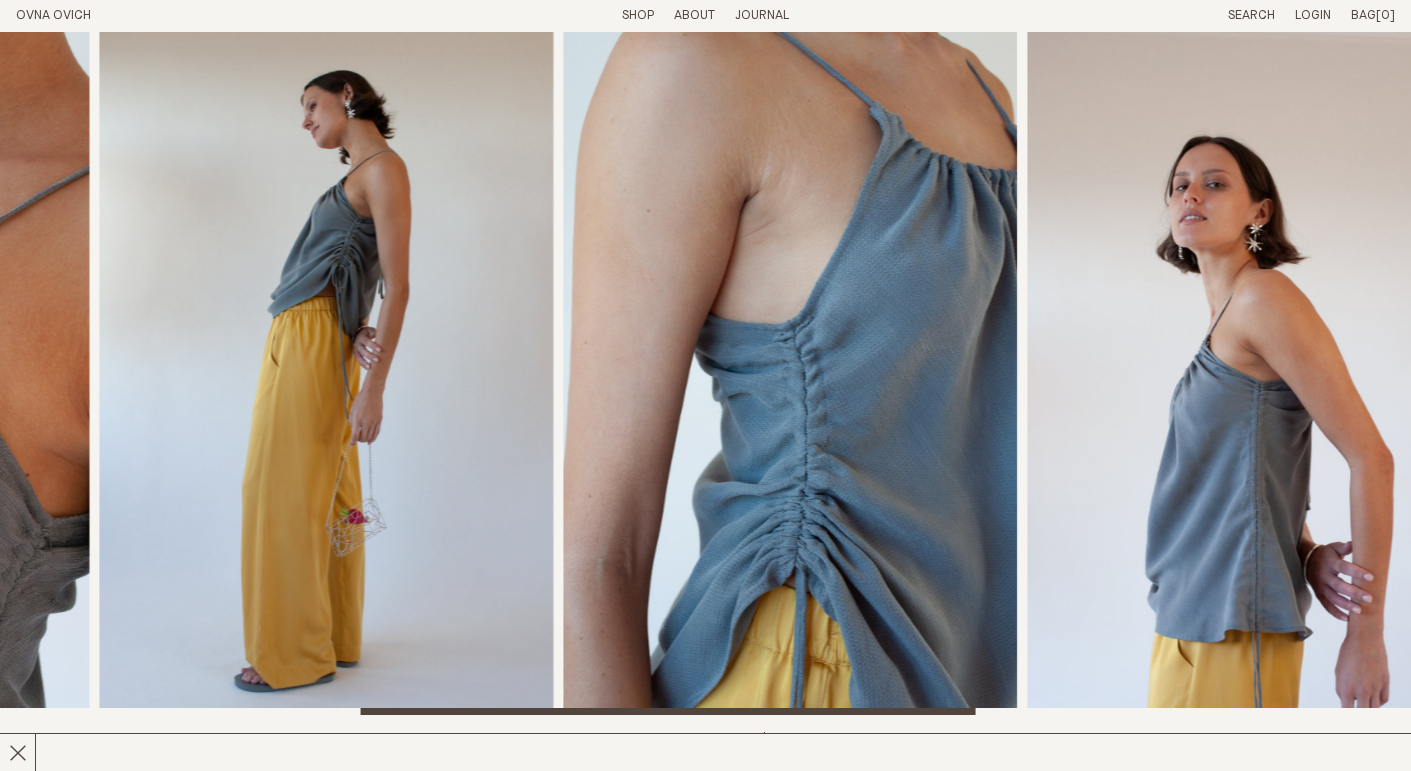 click at bounding box center (790, 373) 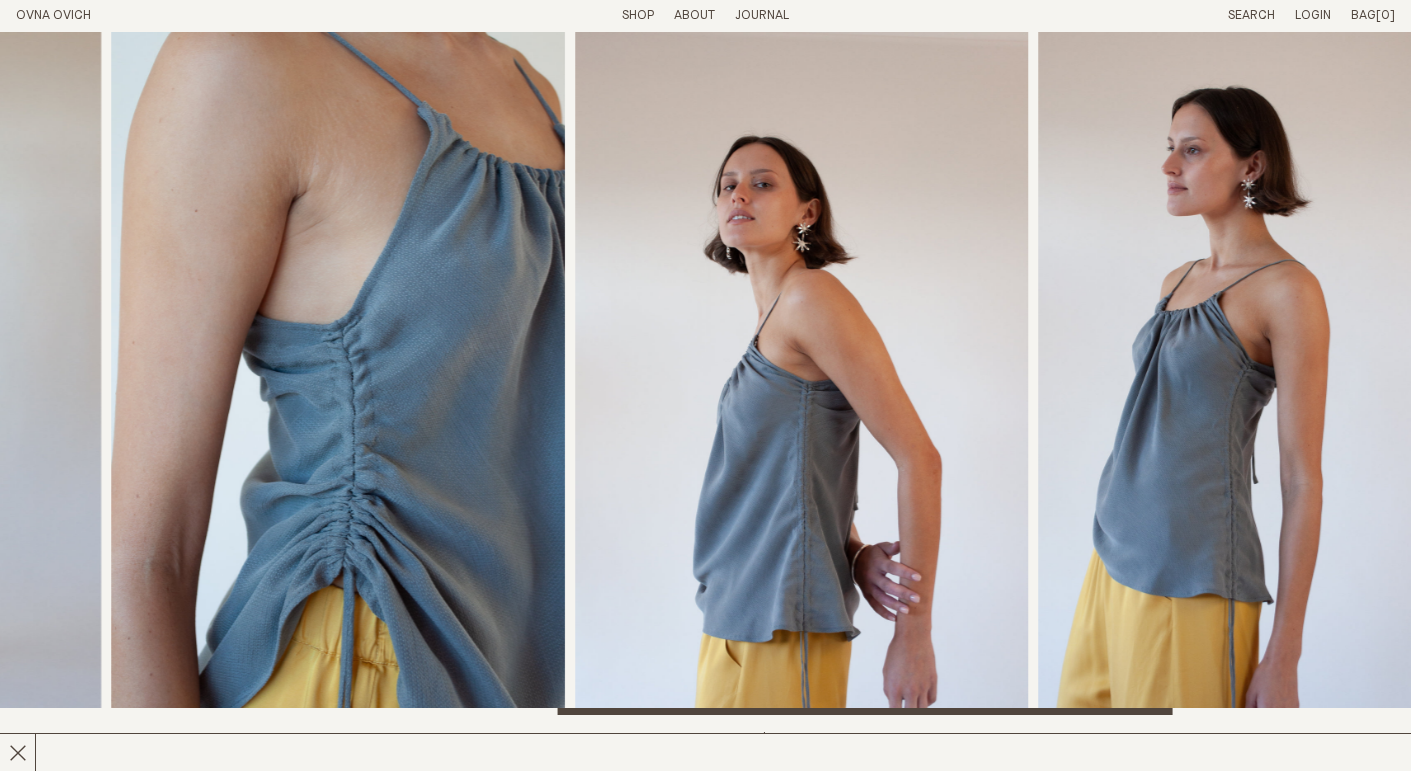 click at bounding box center [802, 373] 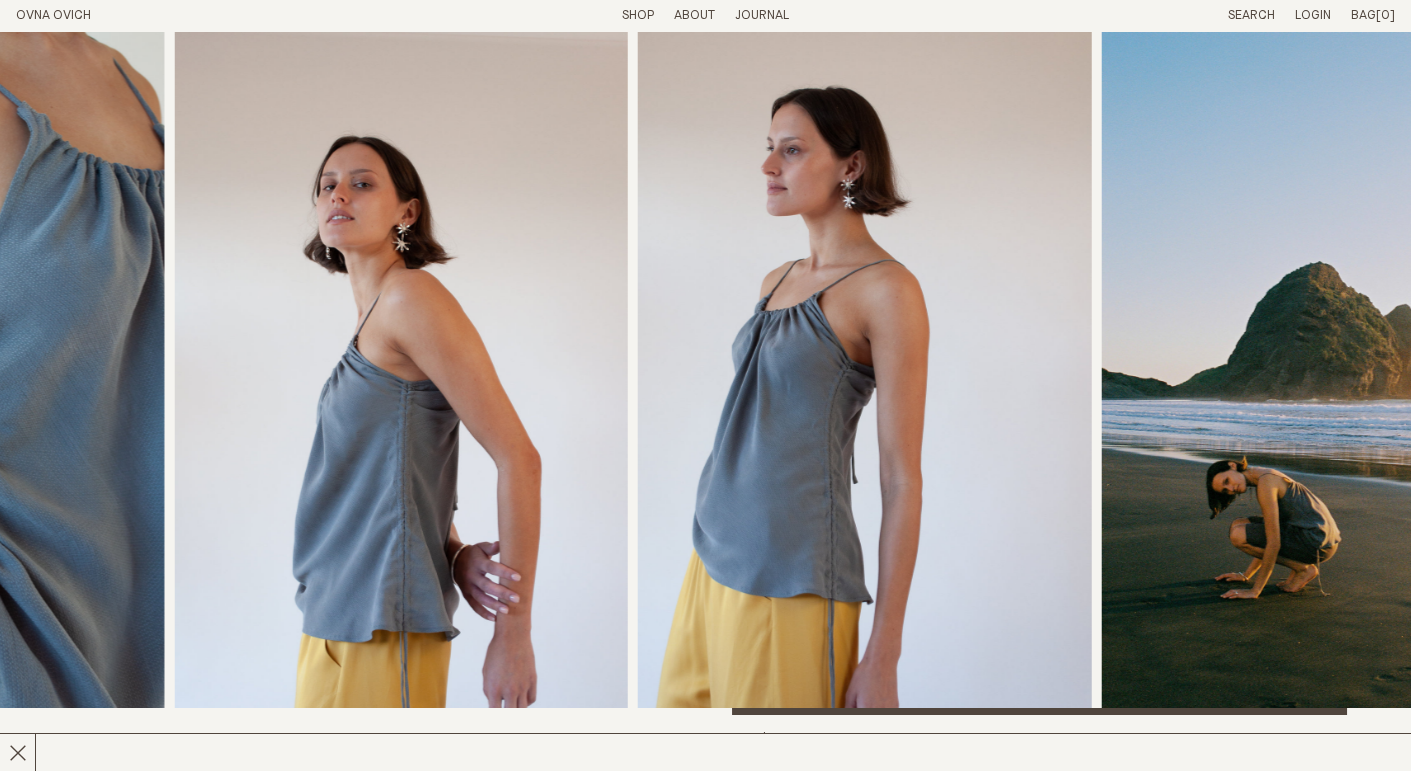 click at bounding box center [401, 373] 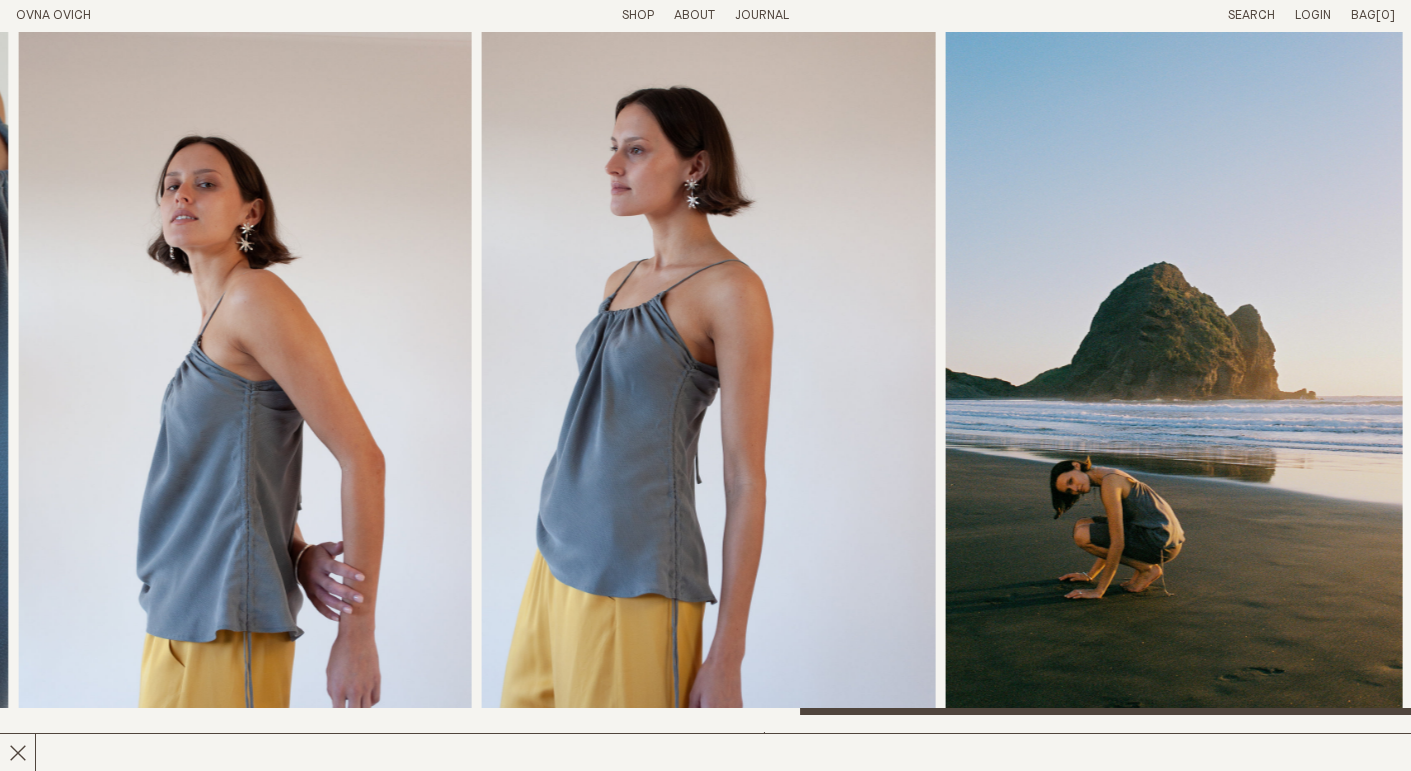 click at bounding box center (705, 373) 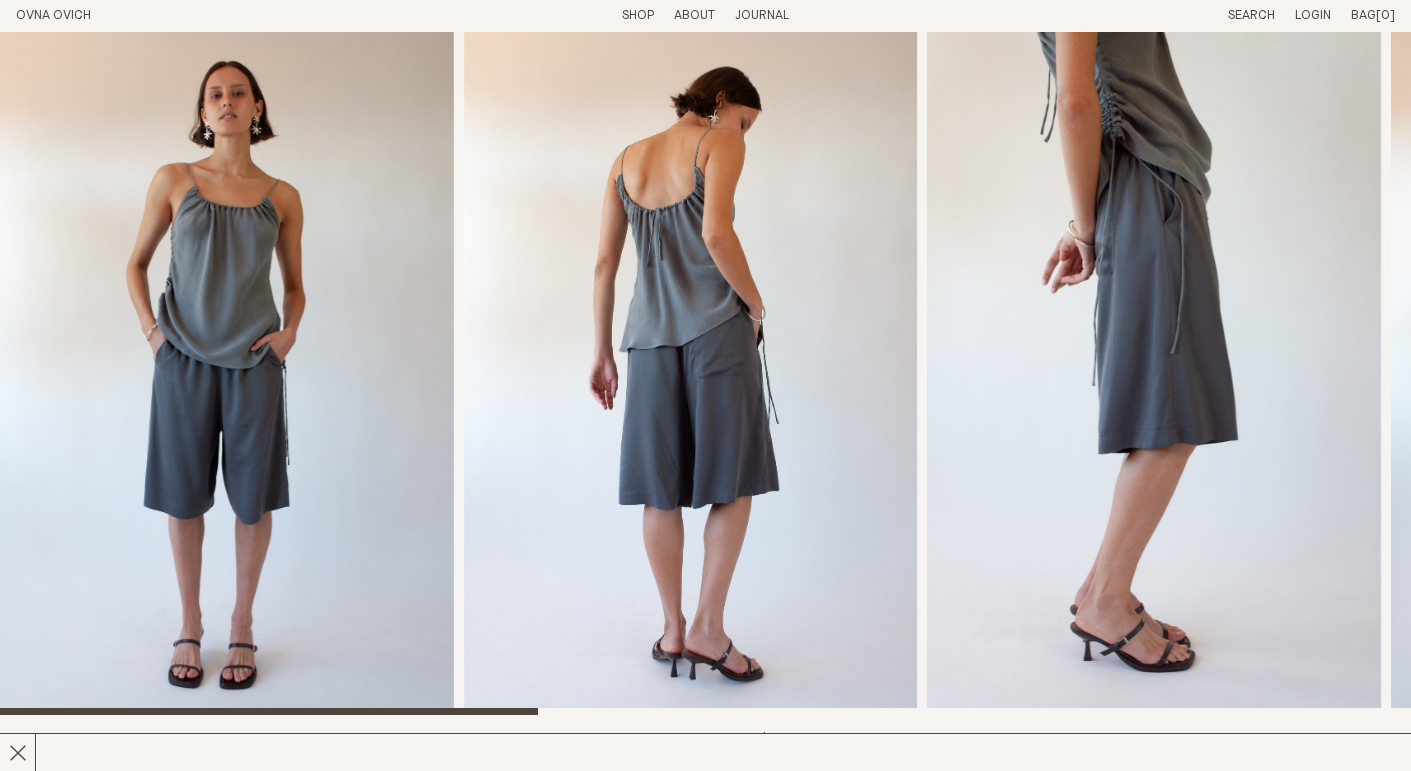 scroll, scrollTop: 0, scrollLeft: 0, axis: both 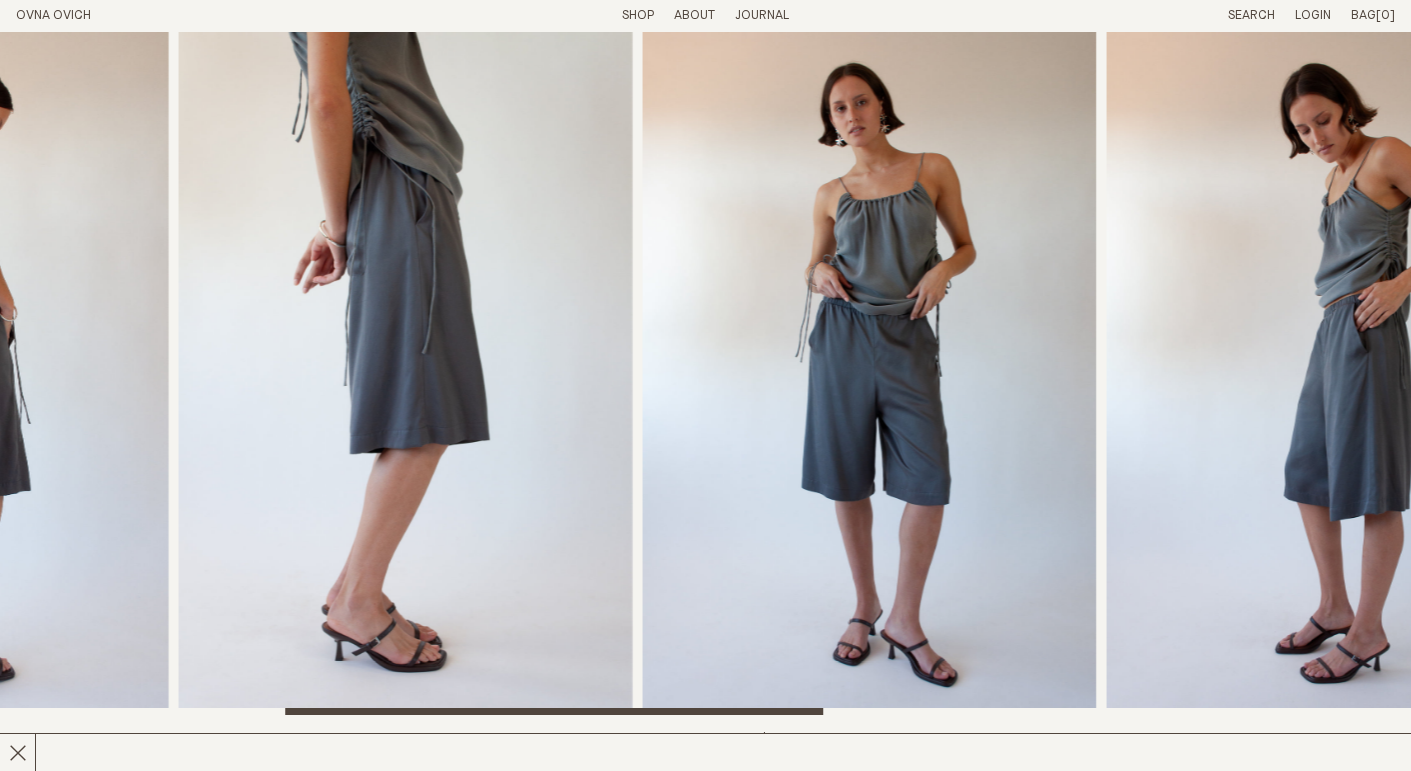 click on "Close
Something went wrong. Please email us at  hello@ovnaovich.com
Cart
Close
Continue shopping
Item
Colour
Size
Quantity
Price" at bounding box center (705, 1105) 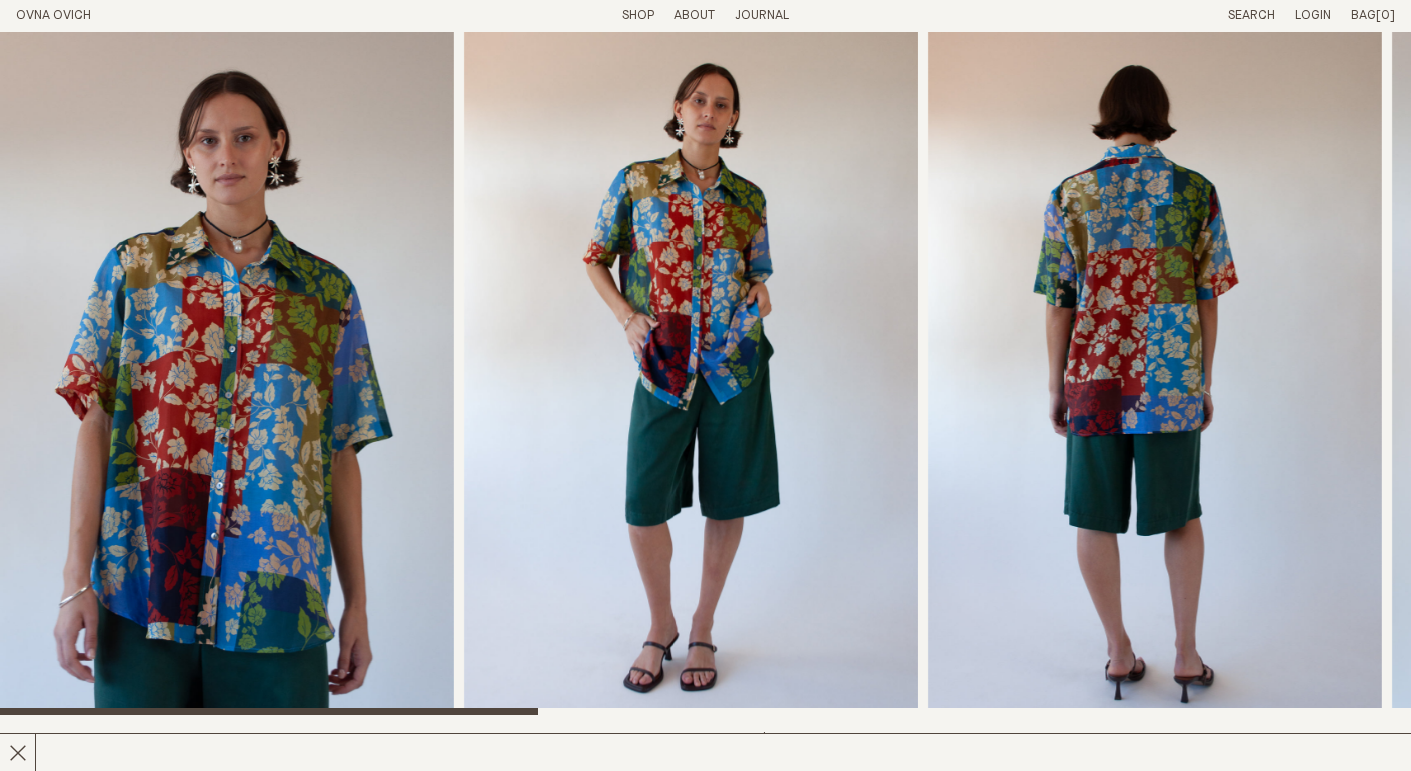 scroll, scrollTop: 0, scrollLeft: 0, axis: both 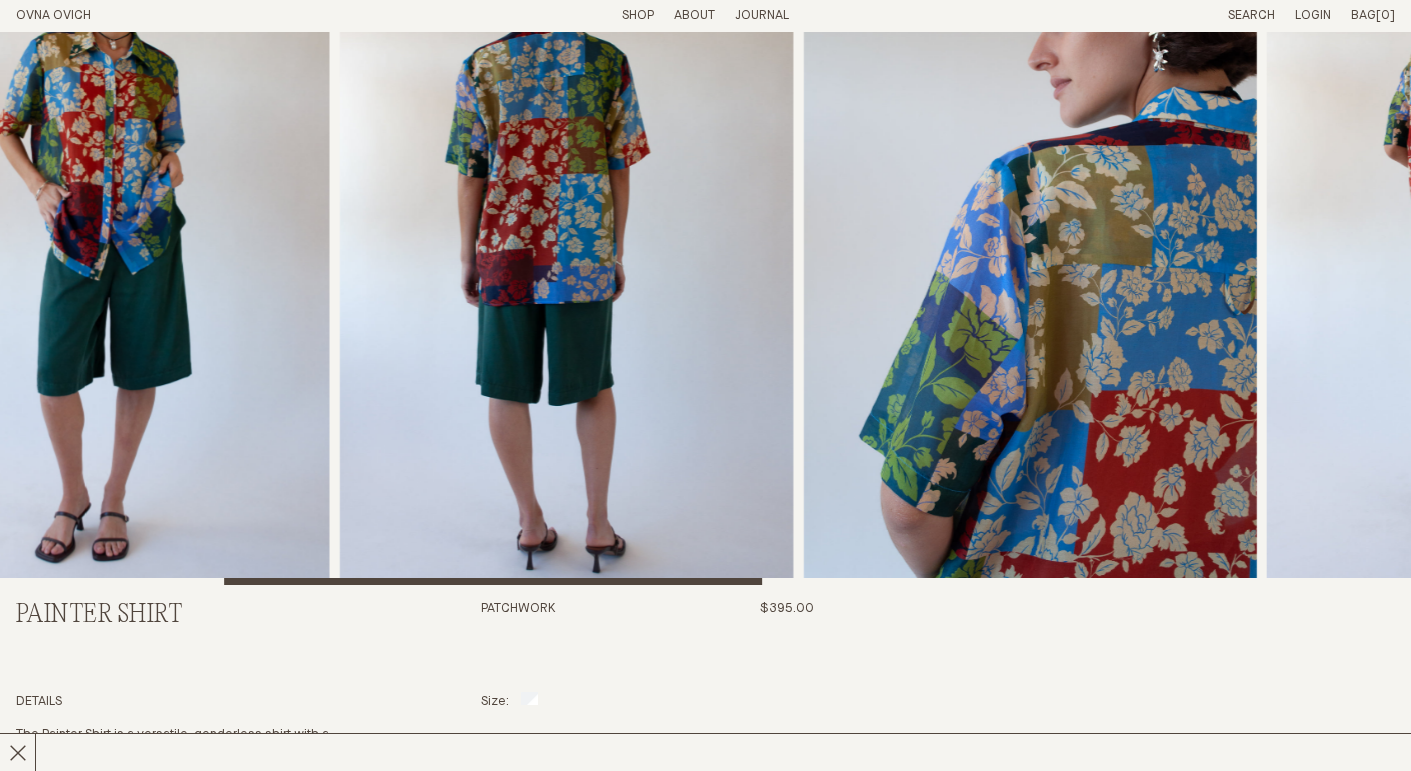click at bounding box center (567, 243) 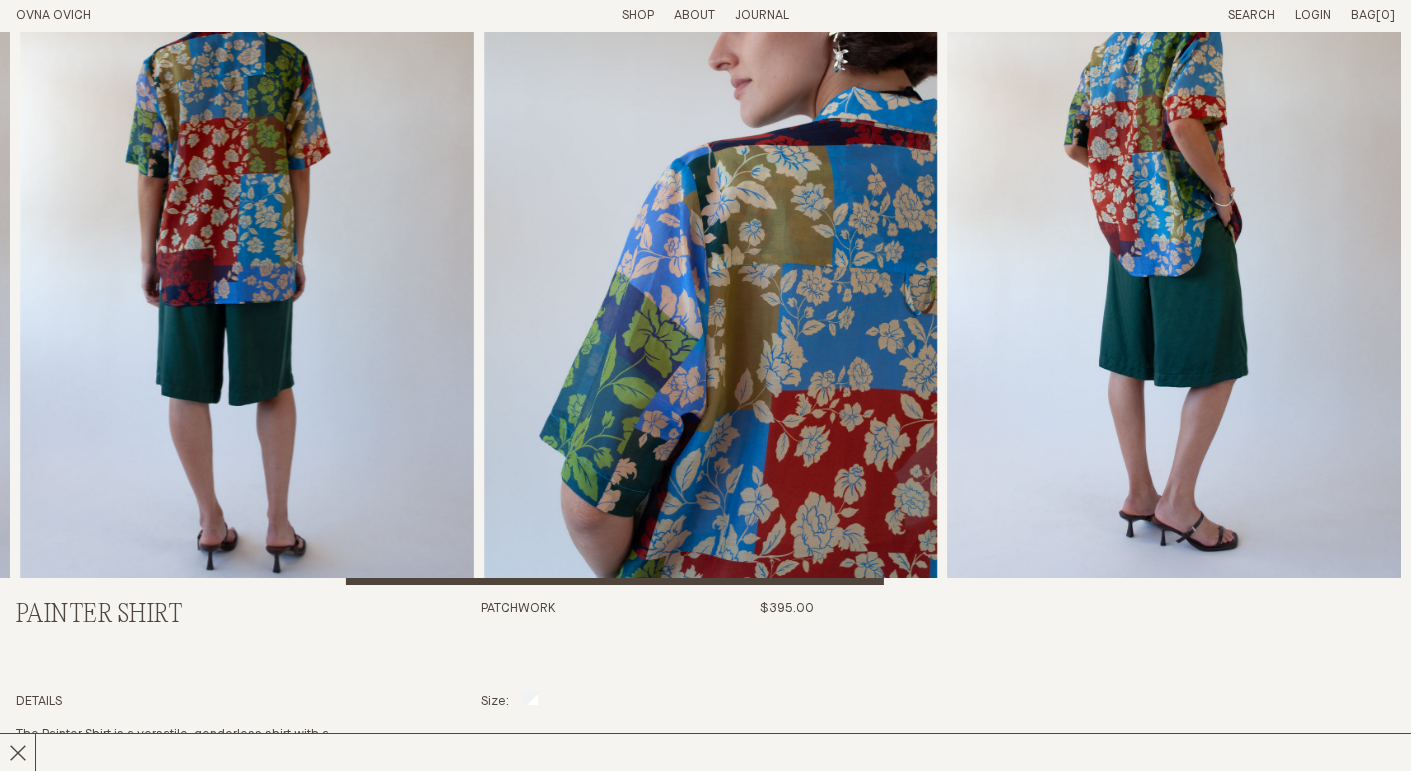 click at bounding box center (711, 243) 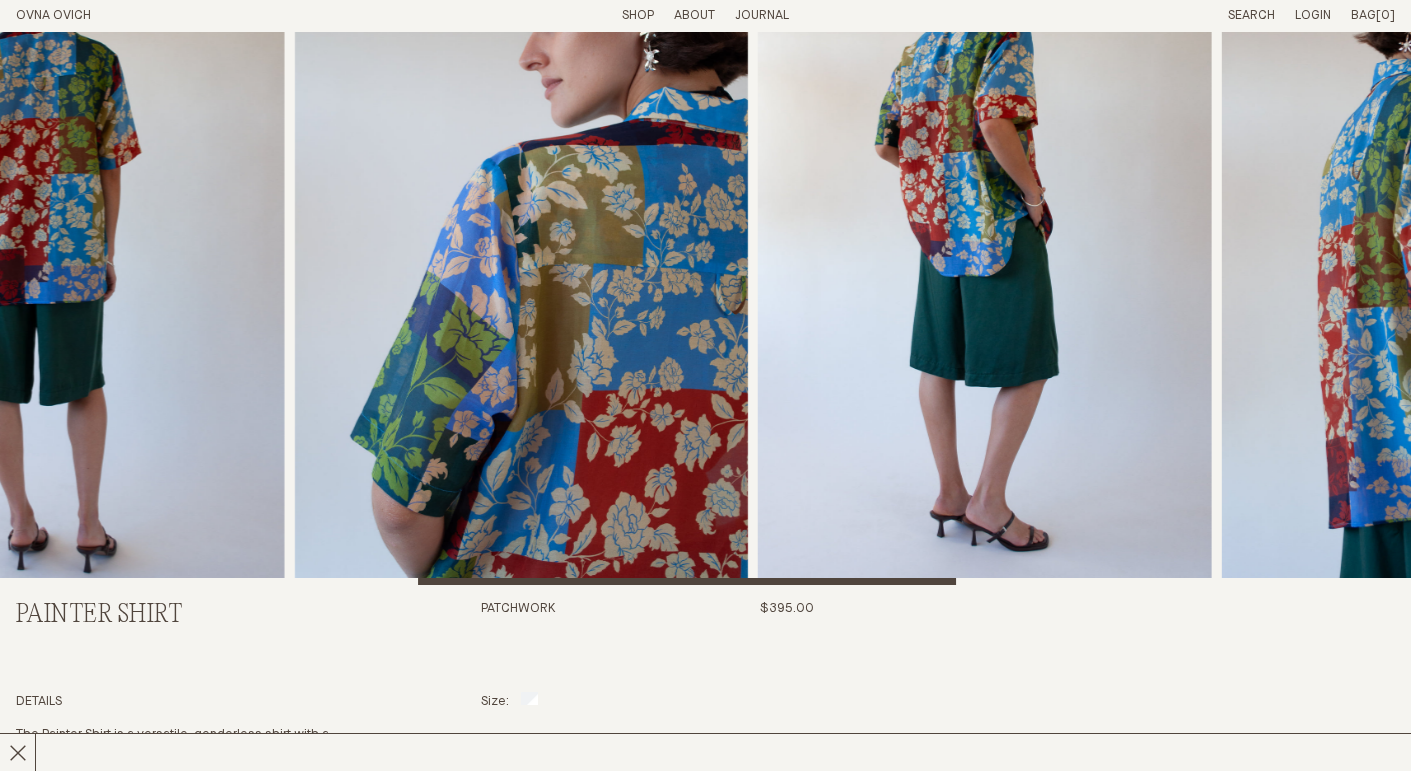 click at bounding box center (521, 243) 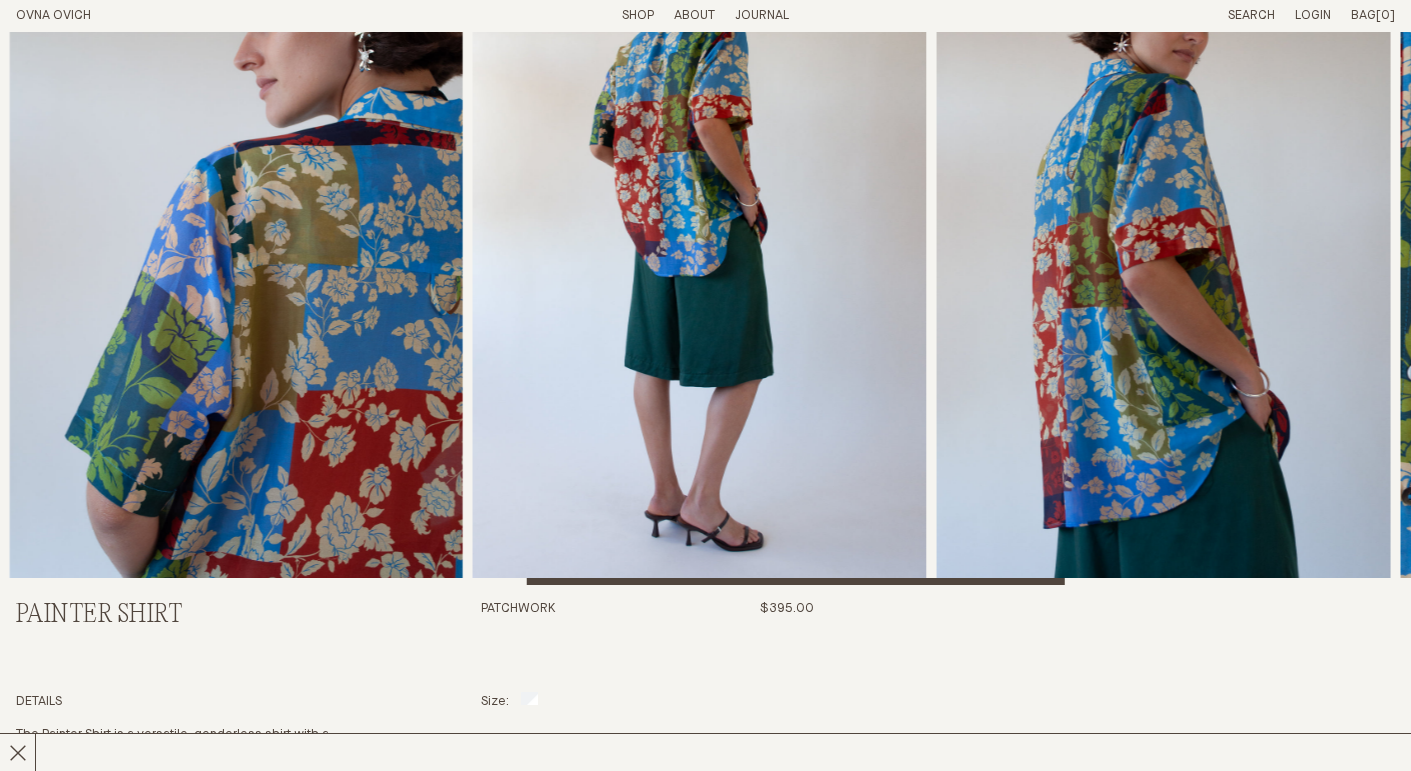 click at bounding box center (700, 243) 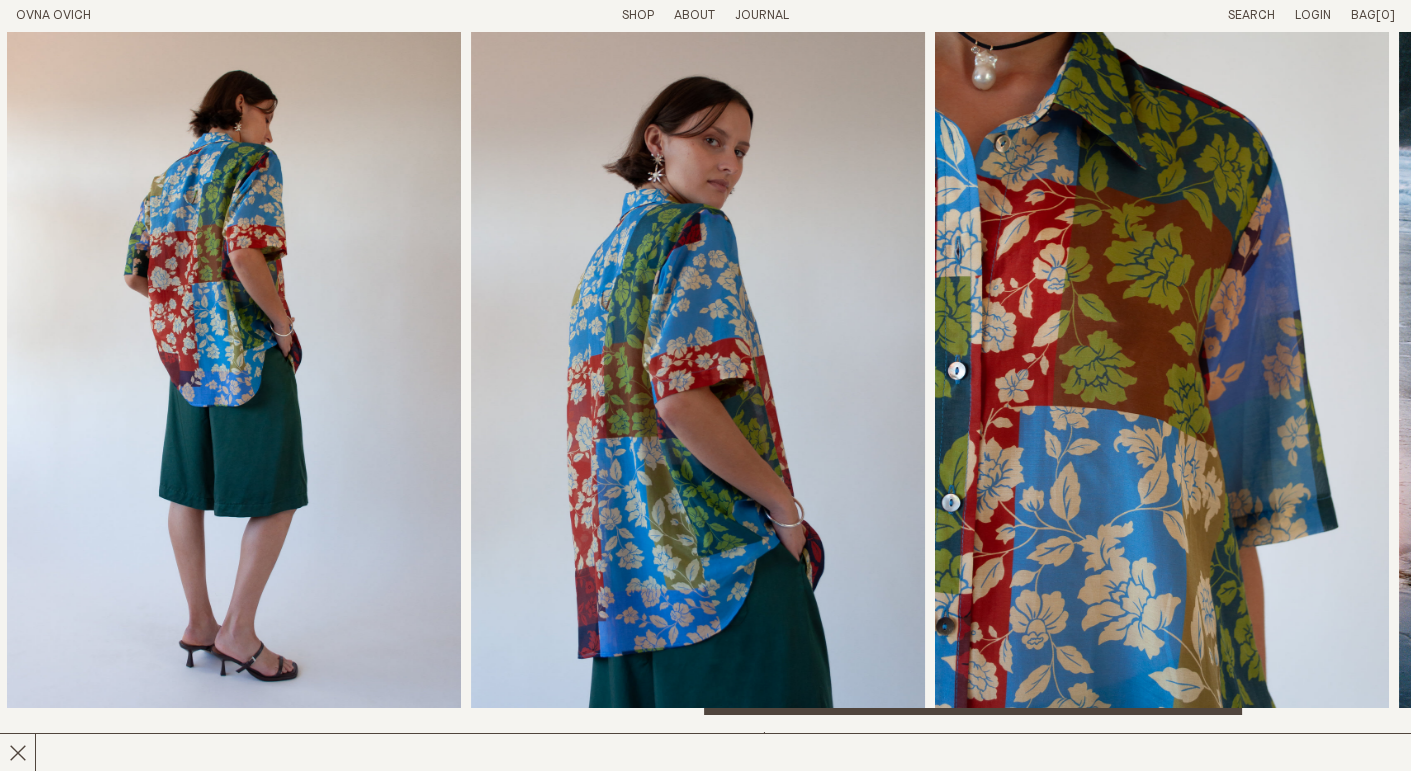 click at bounding box center [234, 373] 